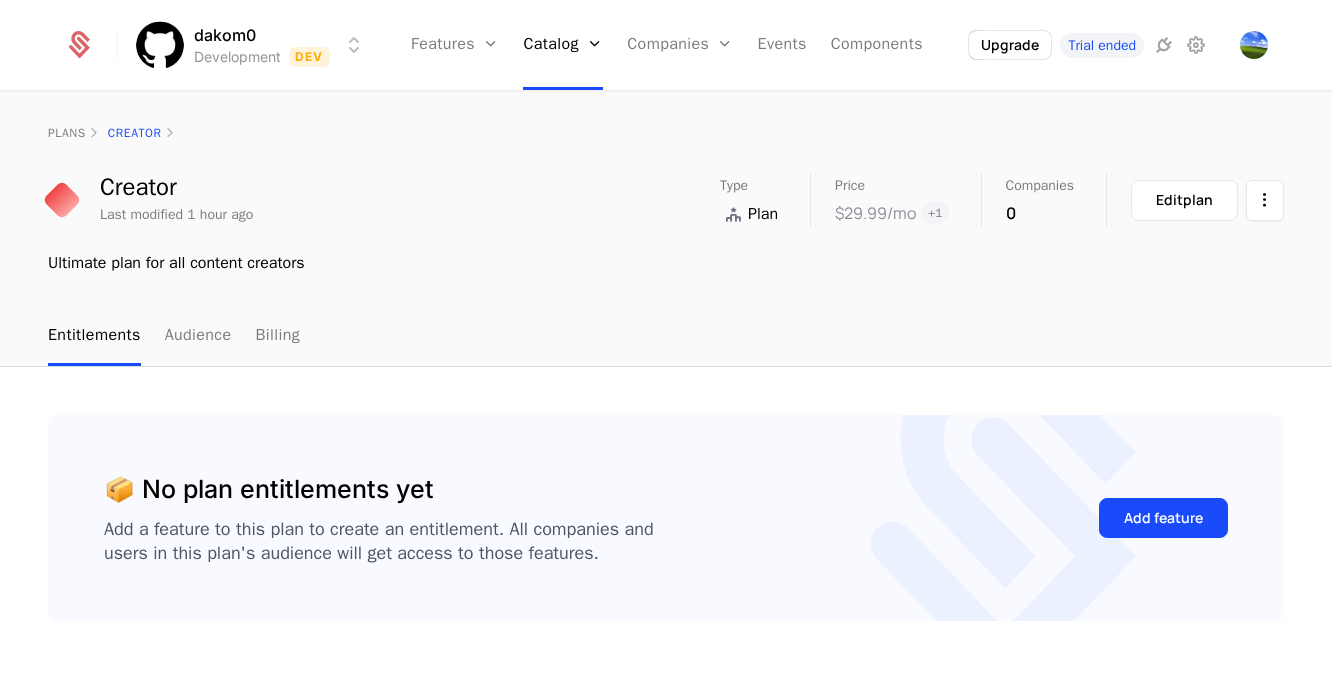 scroll, scrollTop: 0, scrollLeft: 0, axis: both 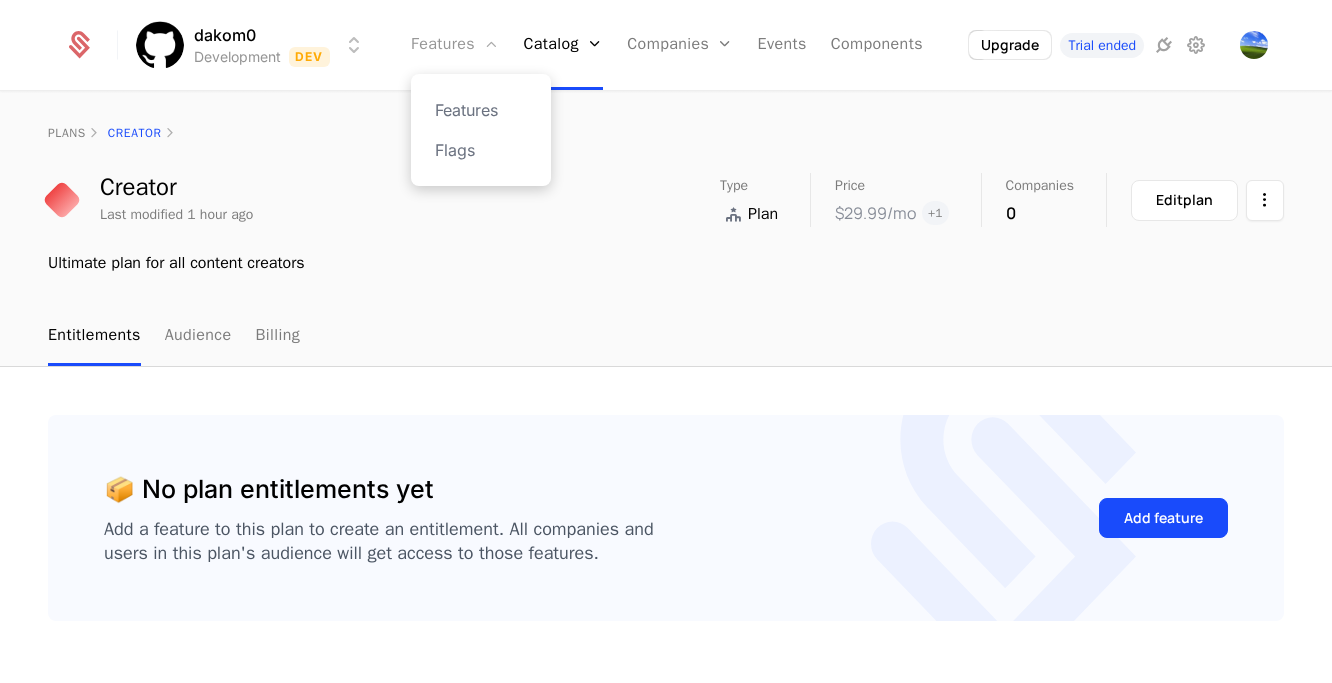 click on "Features" at bounding box center (455, 45) 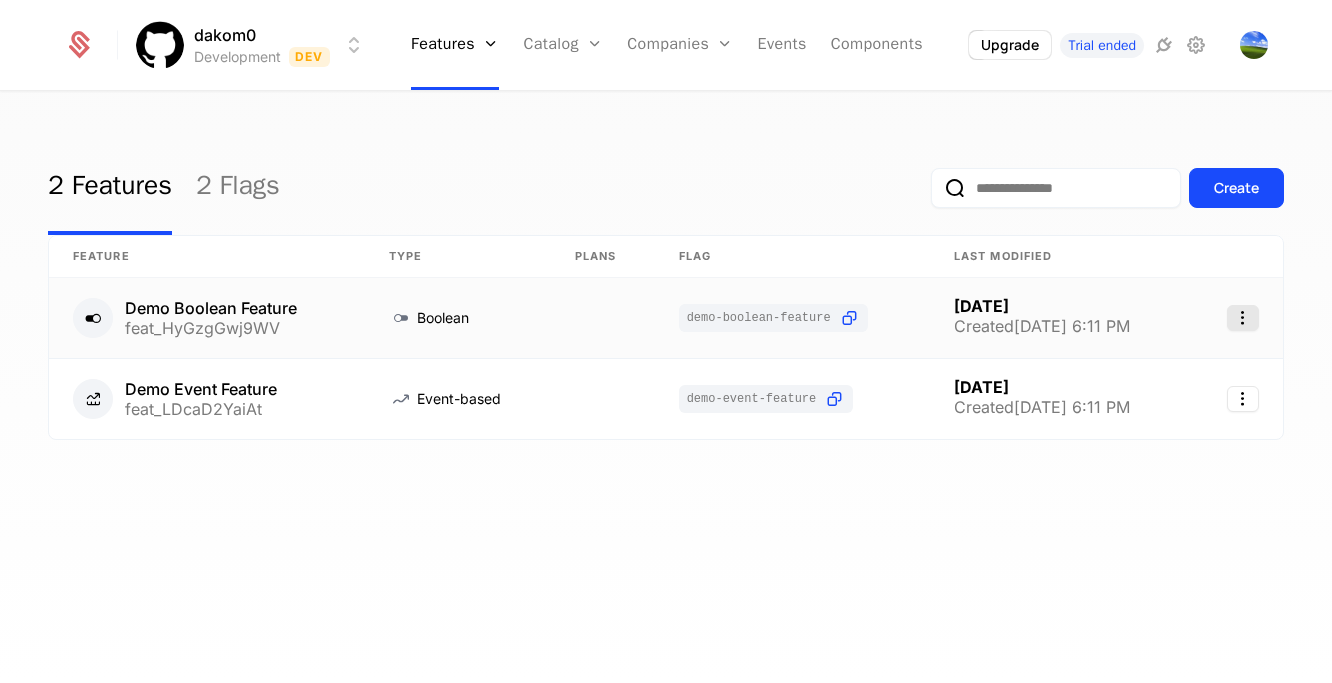 click on "dakom0 Development Dev Features Features Flags Catalog Plans Add Ons Configuration Companies Companies Users Events Components Upgrade Trial ended 2 Features 2 Flags Create Feature Type Plans Flag Last Modified Demo Boolean Feature feat_HyGzgGwj9WV Boolean demo-boolean-feature [DATE] Created  [DATE] 6:11 PM Demo Event Feature feat_LDcaD2YaiAt Event-based demo-event-feature [DATE] Created  [DATE] 6:11 PM
Best Viewed on Desktop You're currently viewing this on a  mobile device . For the best experience,   we recommend using a desktop or larger screens , as the application isn't fully optimized for smaller resolutions just yet. Got it" at bounding box center [666, 341] 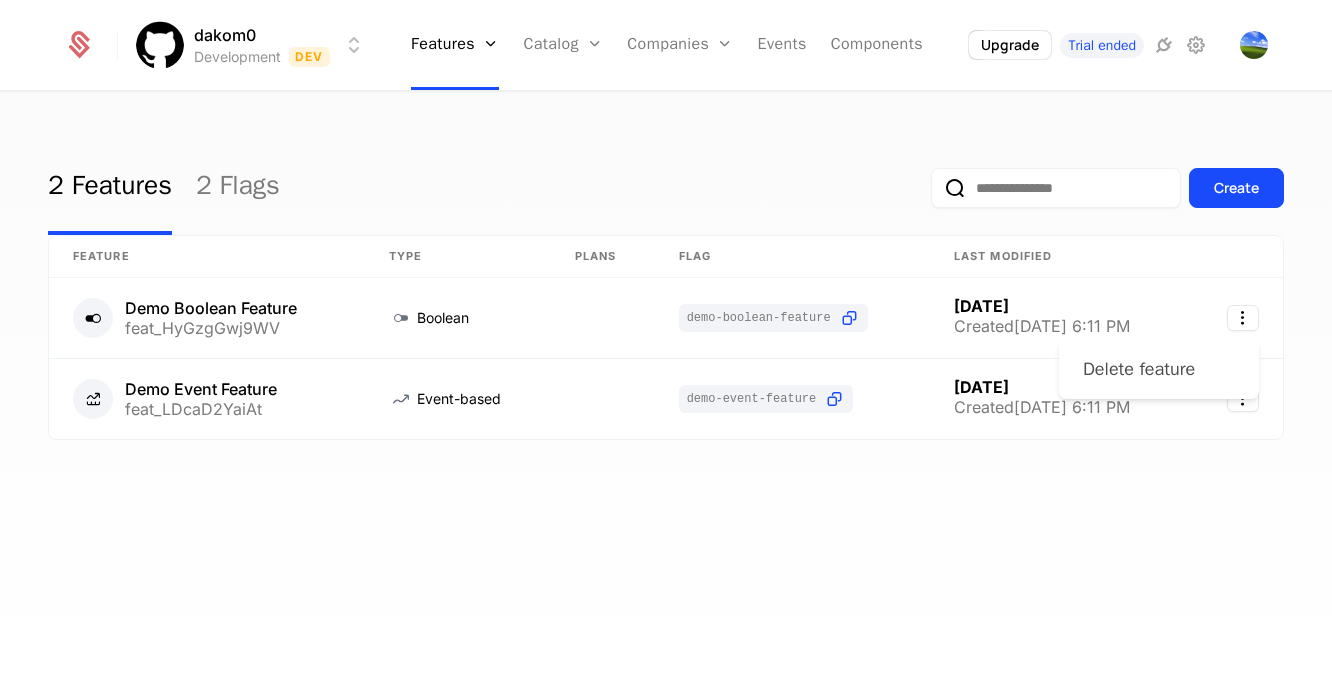 click on "Delete feature" at bounding box center (1147, 369) 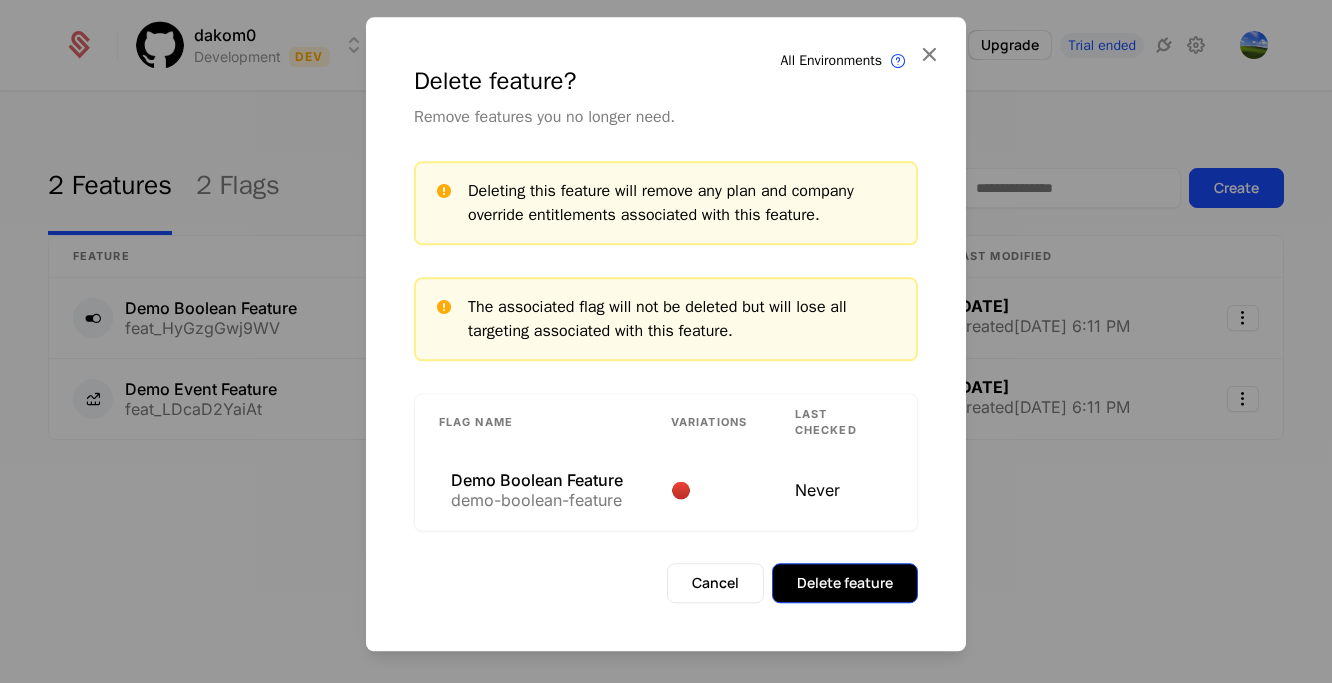 click on "Delete feature" at bounding box center [845, 583] 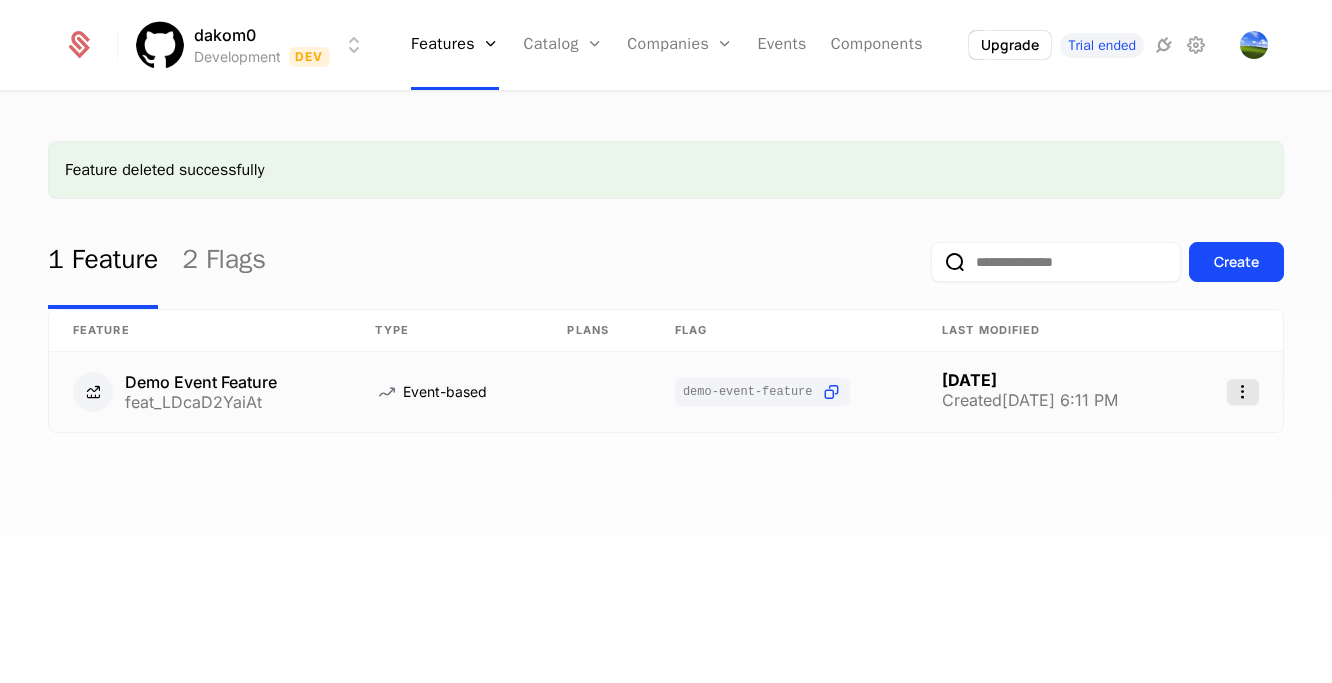 click on "dakom0 Development Dev Features Features Flags Catalog Plans Add Ons Configuration Companies Companies Users Events Components Upgrade Trial ended Feature deleted successfully 1 Feature 2 Flags Create Feature Type Plans Flag Last Modified Demo Event Feature feat_LDcaD2YaiAt Event-based demo-event-feature [DATE] Created  [DATE] 6:11 PM
Best Viewed on Desktop You're currently viewing this on a  mobile device . For the best experience,   we recommend using a desktop or larger screens , as the application isn't fully optimized for smaller resolutions just yet. Got it" at bounding box center (666, 341) 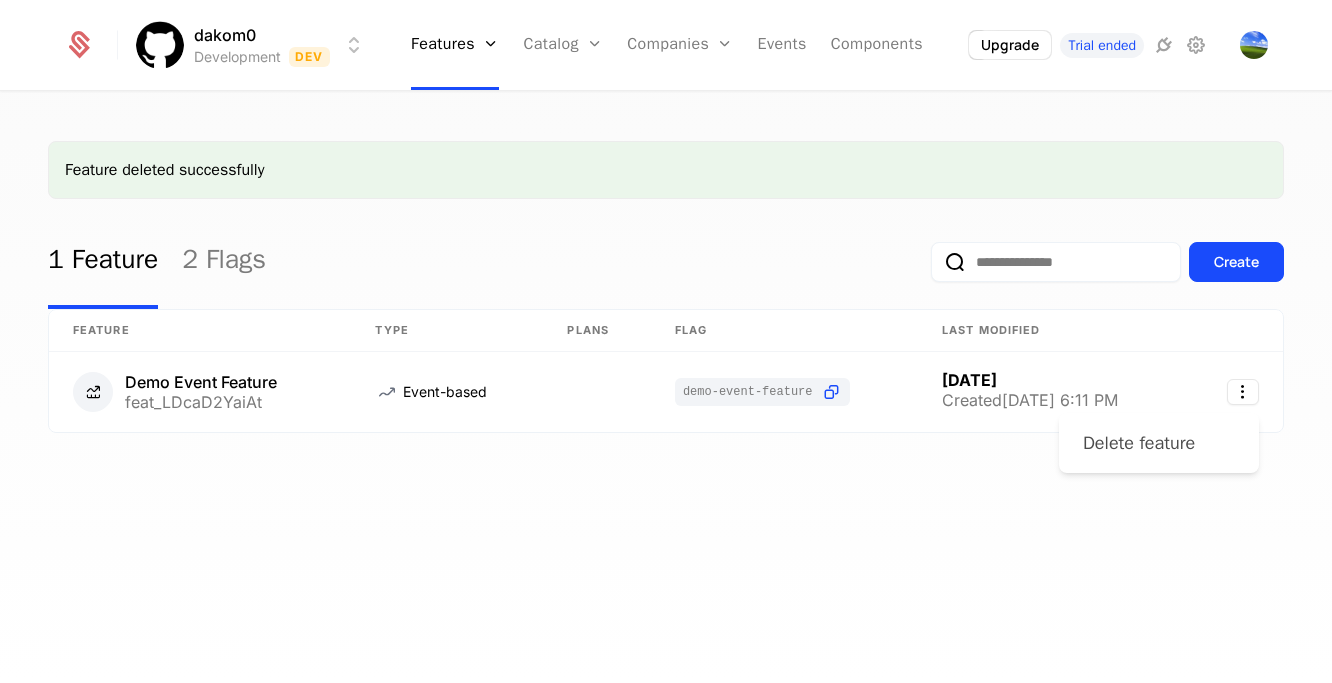 click on "Delete feature" at bounding box center [1159, 443] 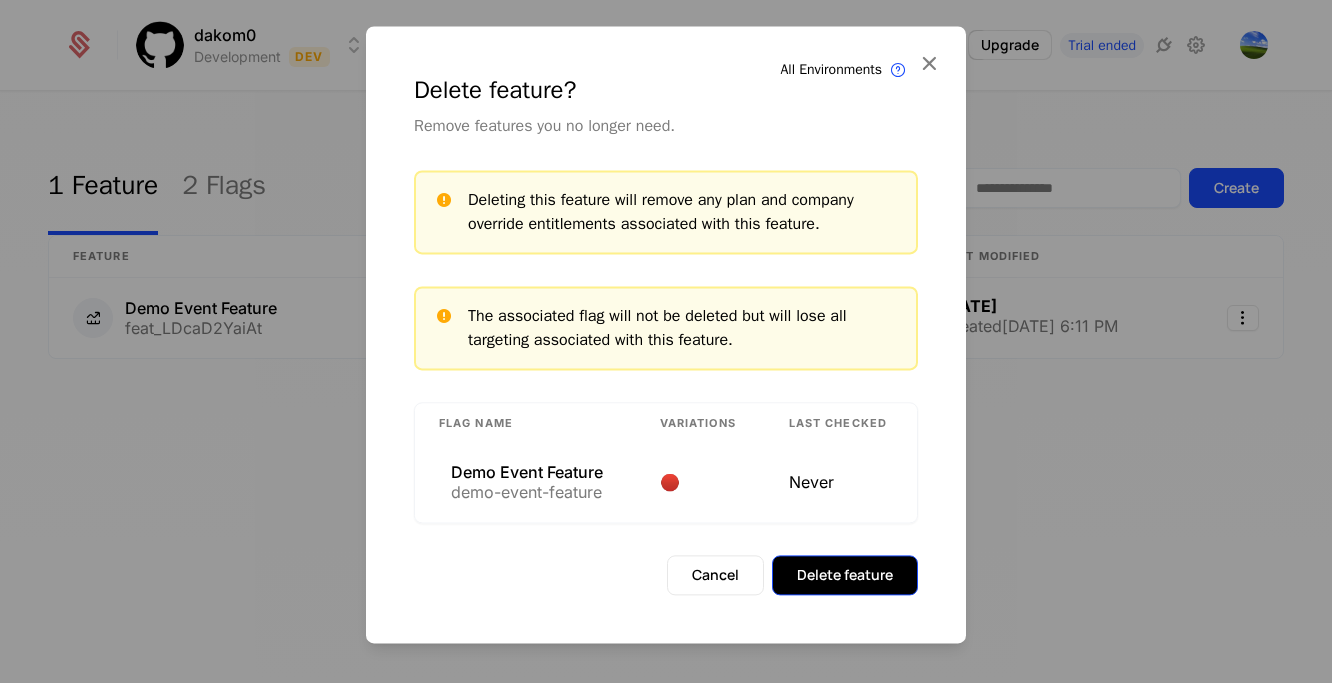 click on "Delete feature" at bounding box center (845, 575) 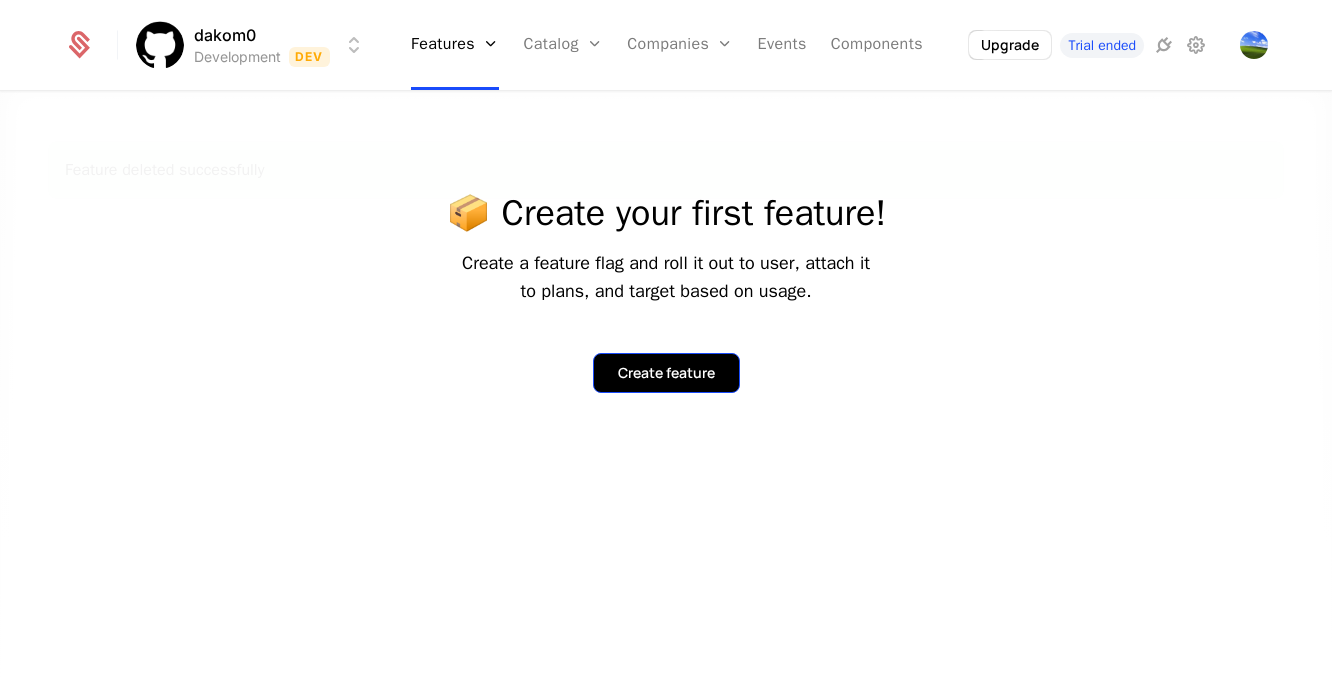 click on "Create feature" at bounding box center [666, 373] 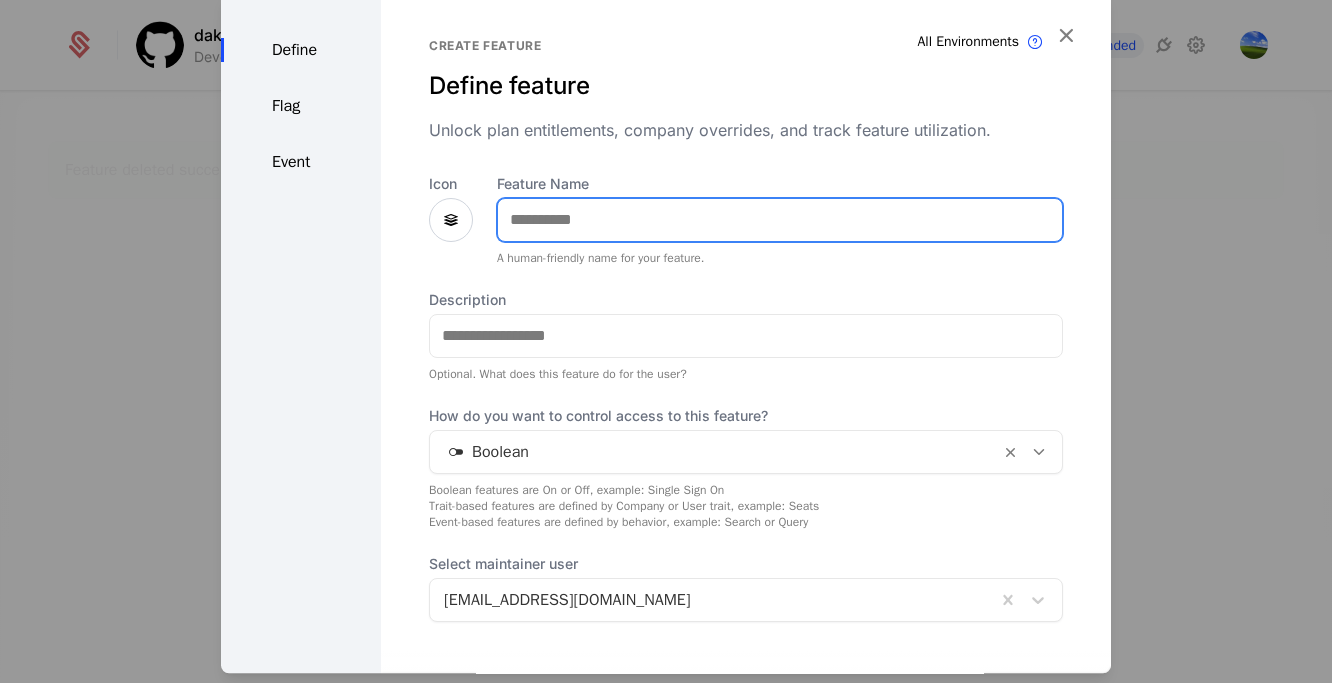 click on "Feature Name" at bounding box center (780, 220) 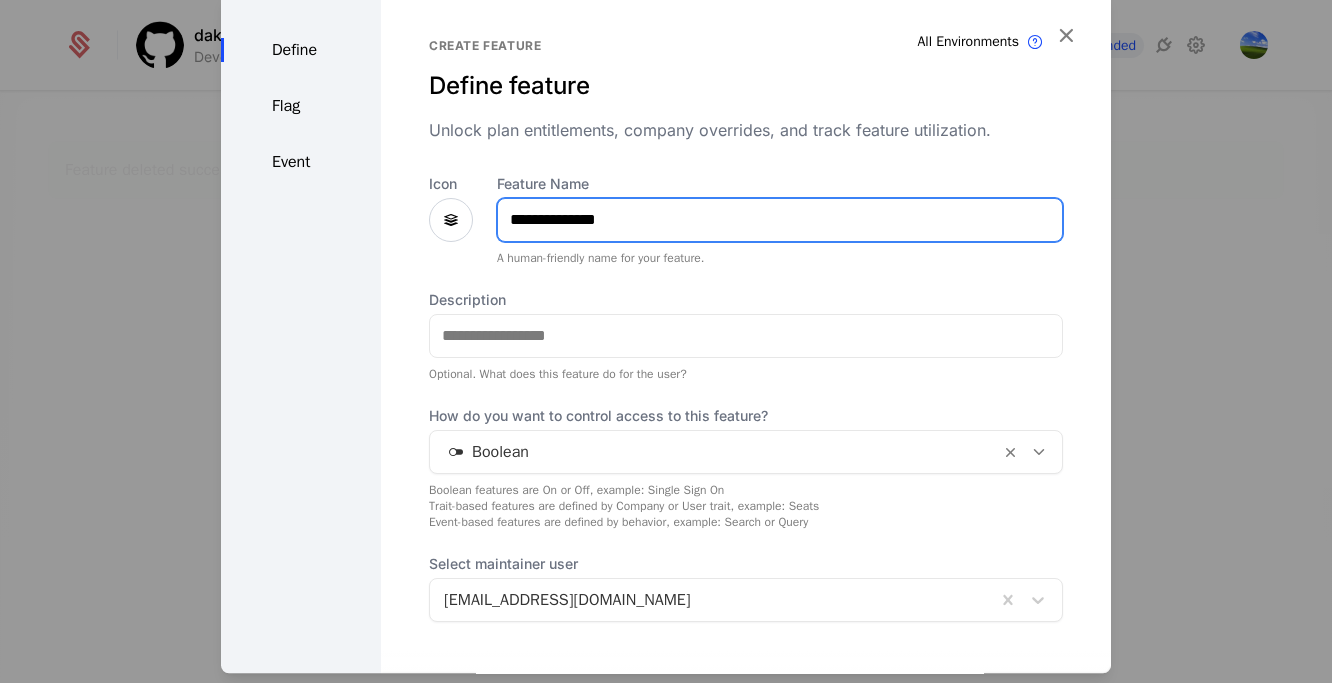 type on "**********" 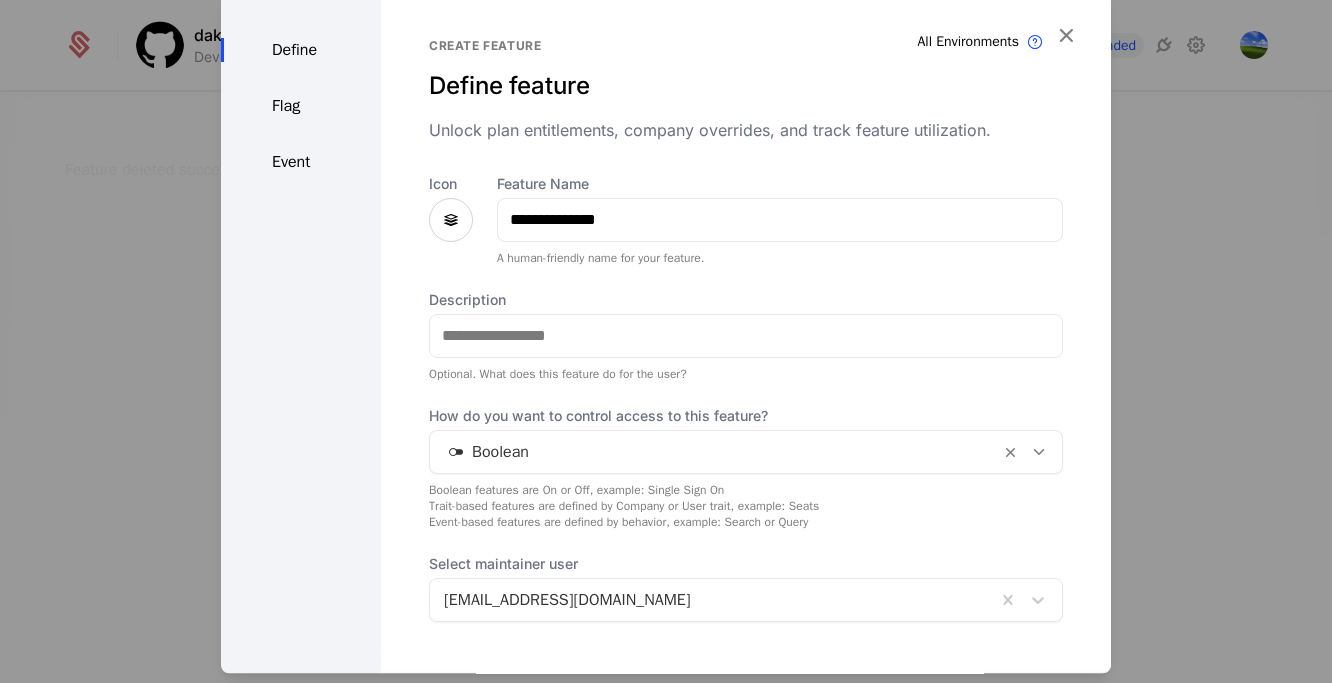 click at bounding box center [451, 220] 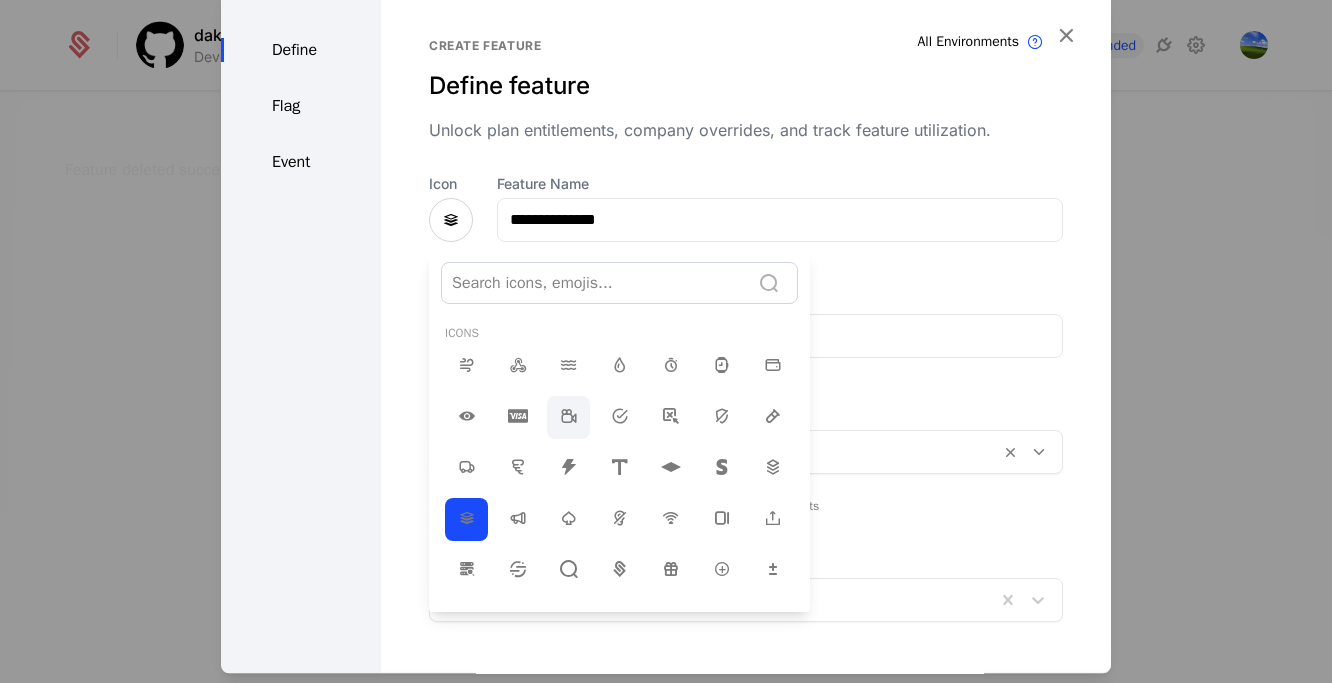 click at bounding box center [569, 416] 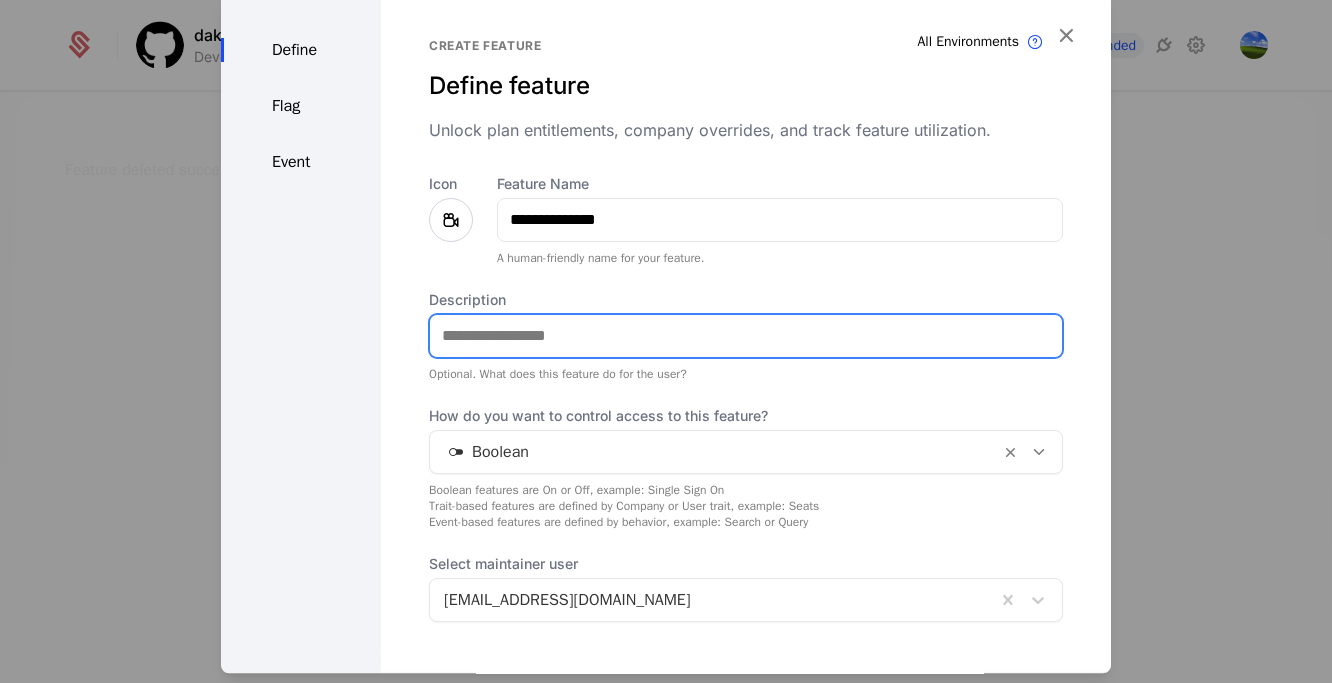 click on "Description" at bounding box center [746, 336] 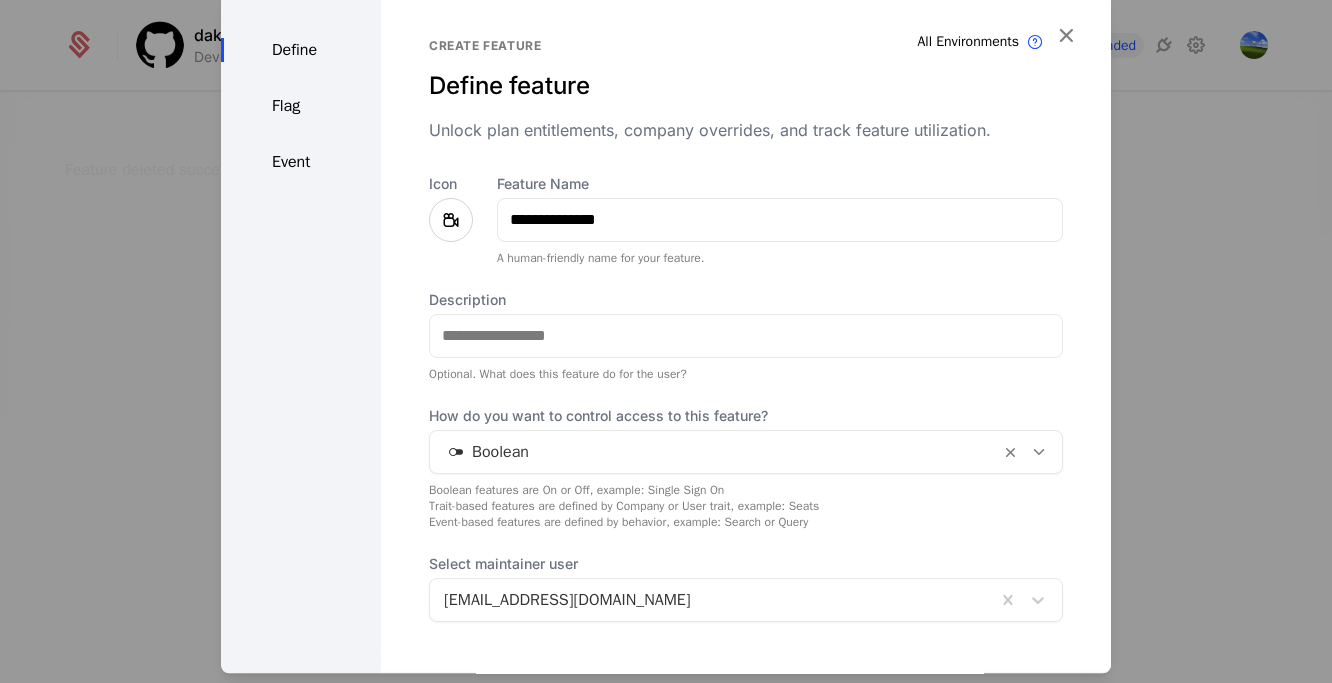click at bounding box center (715, 452) 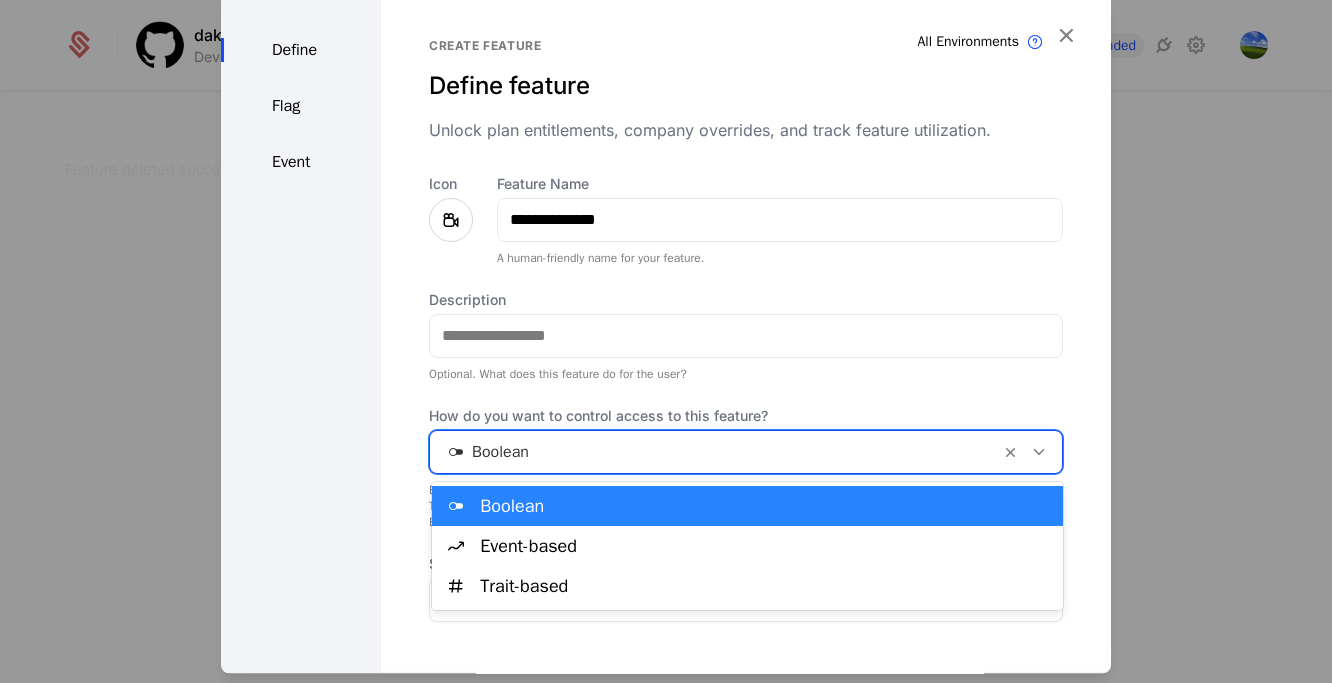 click on "Optional. What does this feature do for the user?" at bounding box center (746, 374) 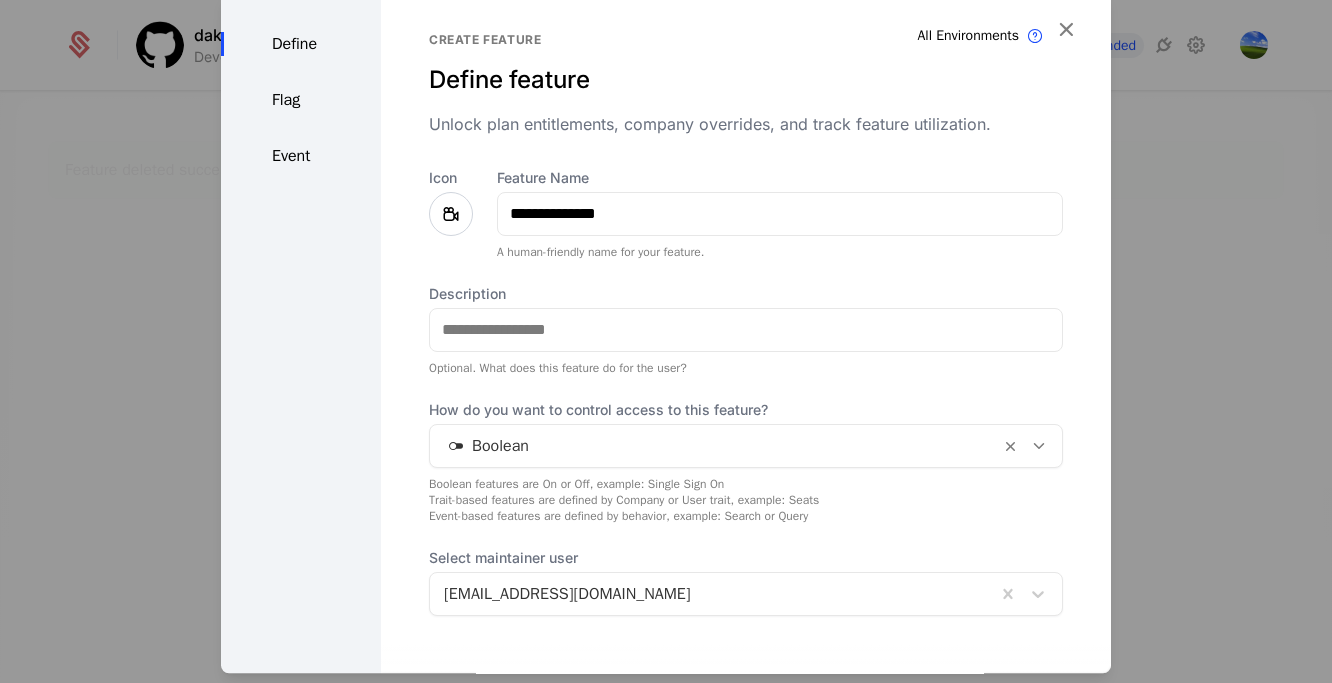 scroll, scrollTop: 0, scrollLeft: 0, axis: both 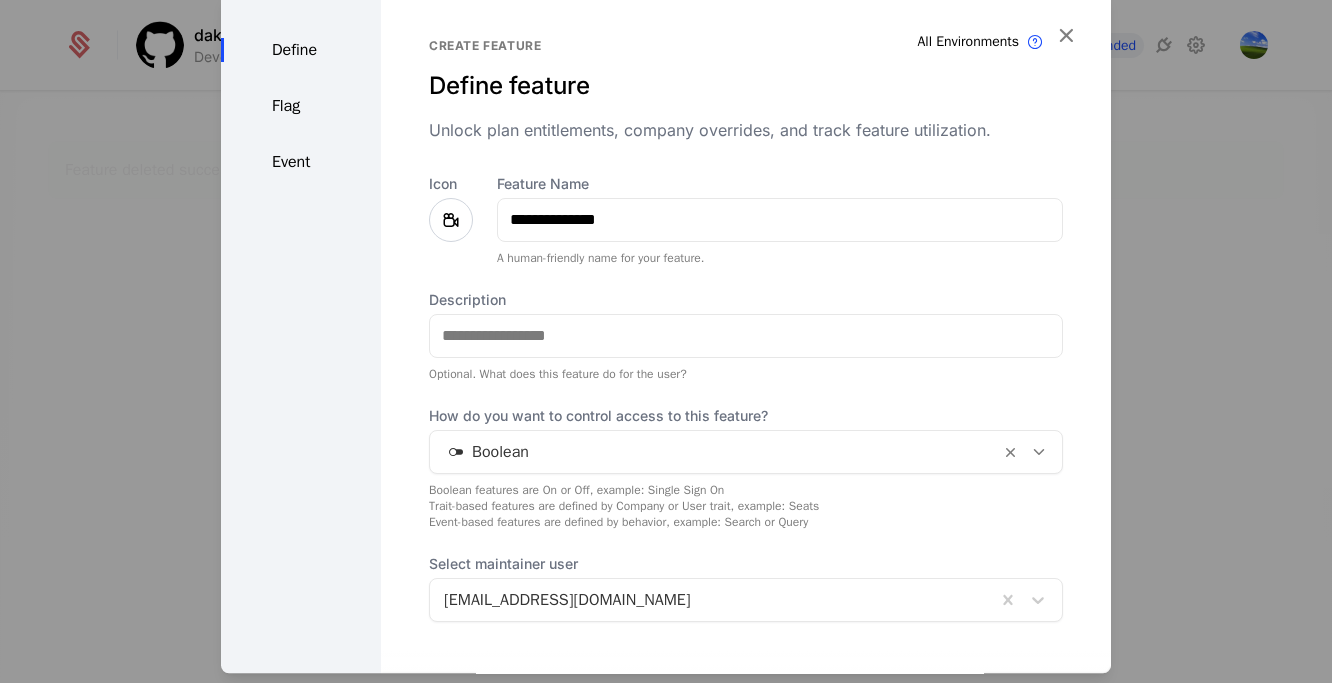 click on "Flag" at bounding box center [301, 106] 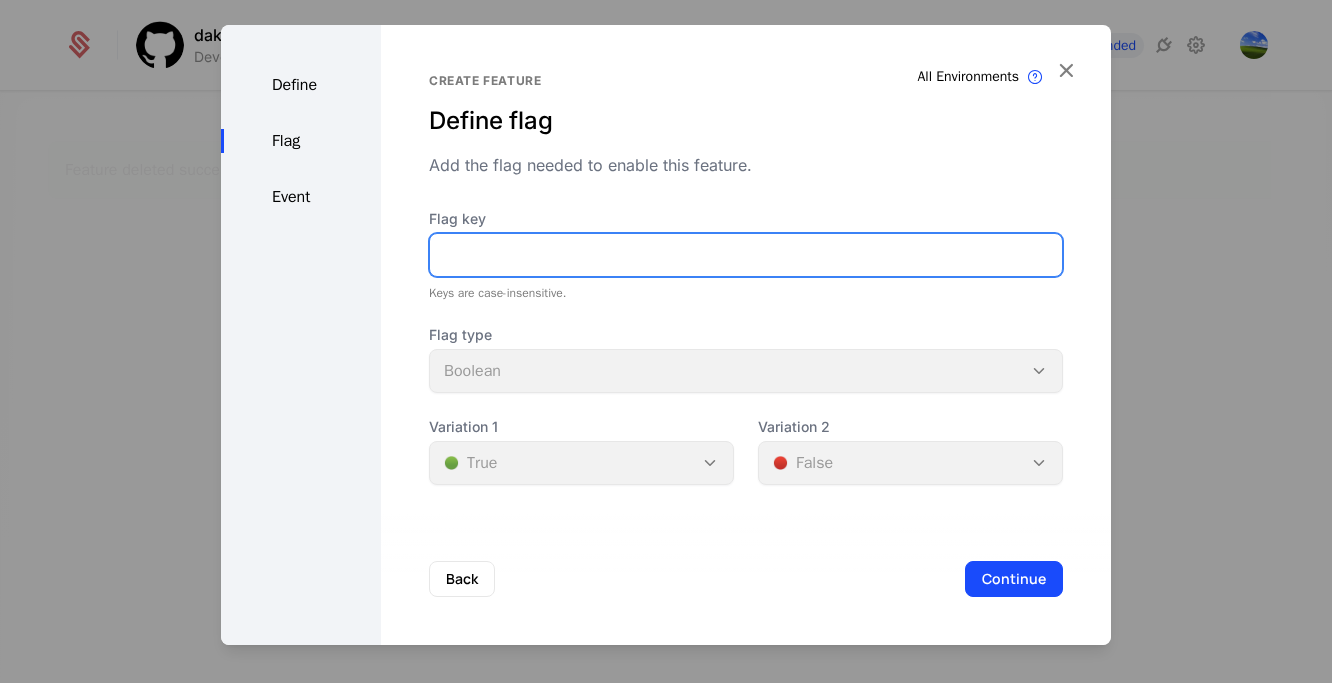 click on "Flag key" at bounding box center (746, 255) 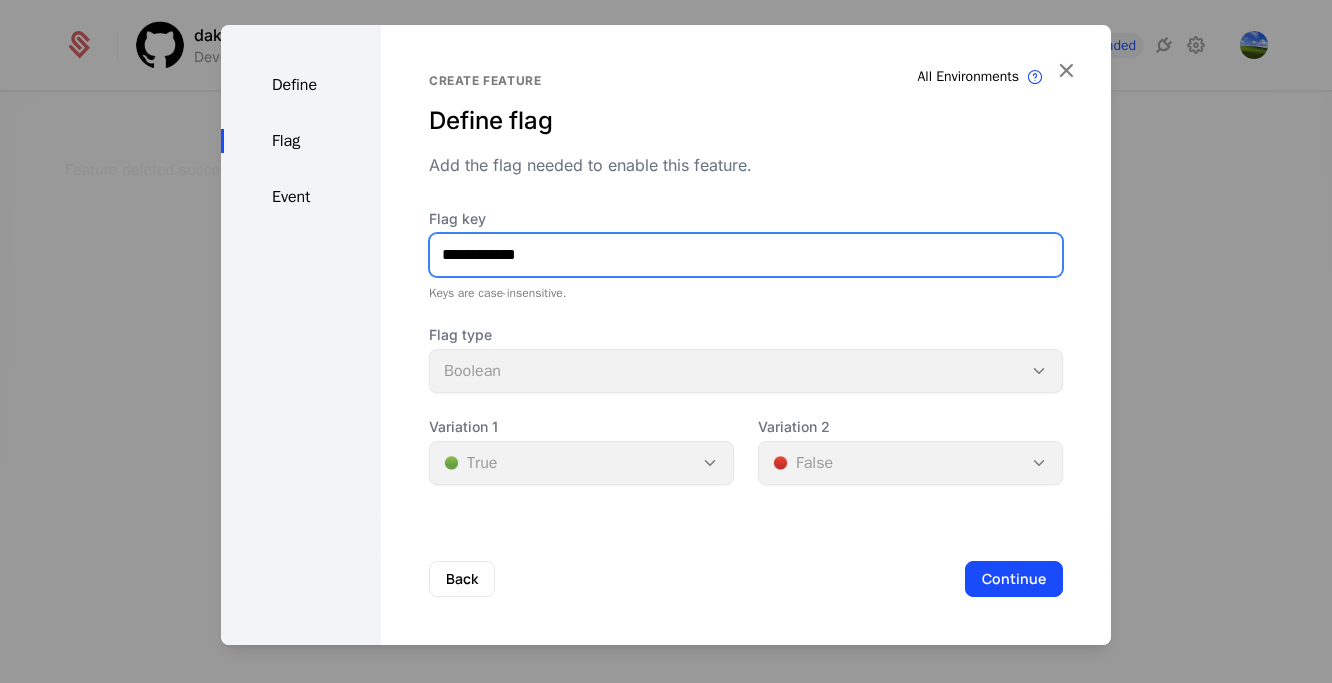 type on "**********" 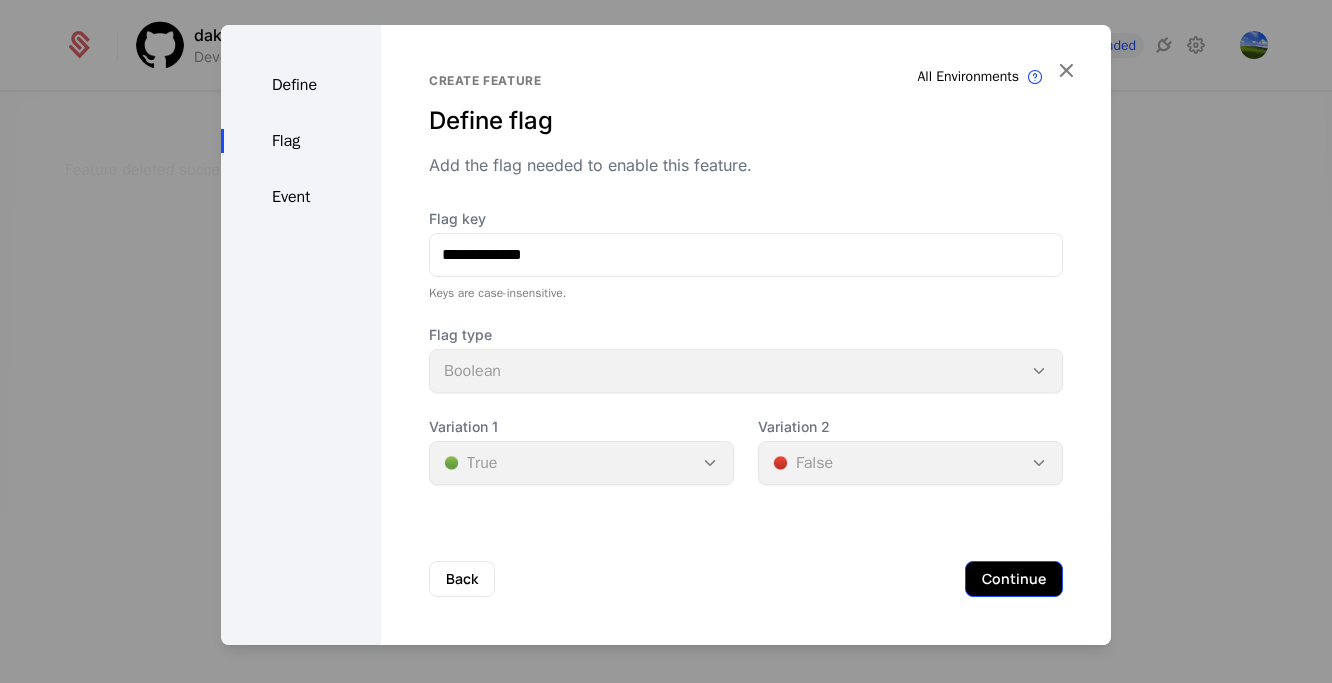 click on "Continue" at bounding box center (1014, 579) 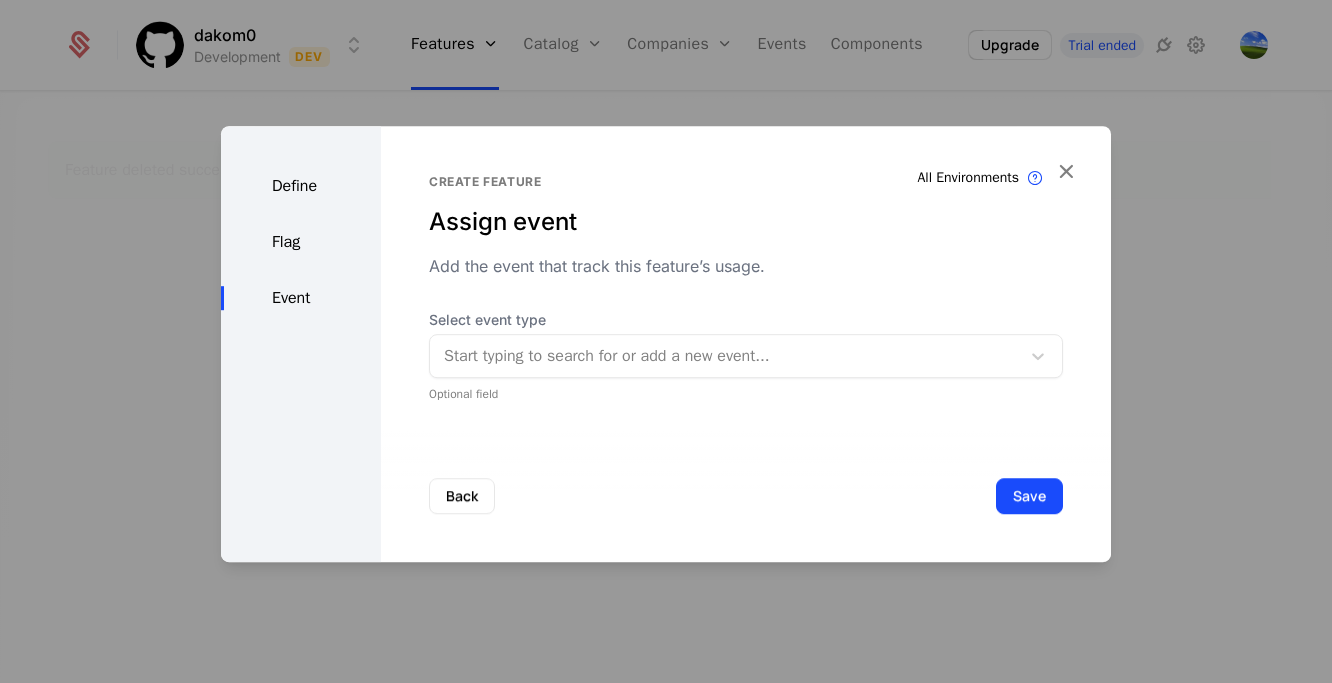 click on "Select event type Start typing to search for or add a new event... Optional field" at bounding box center [746, 356] 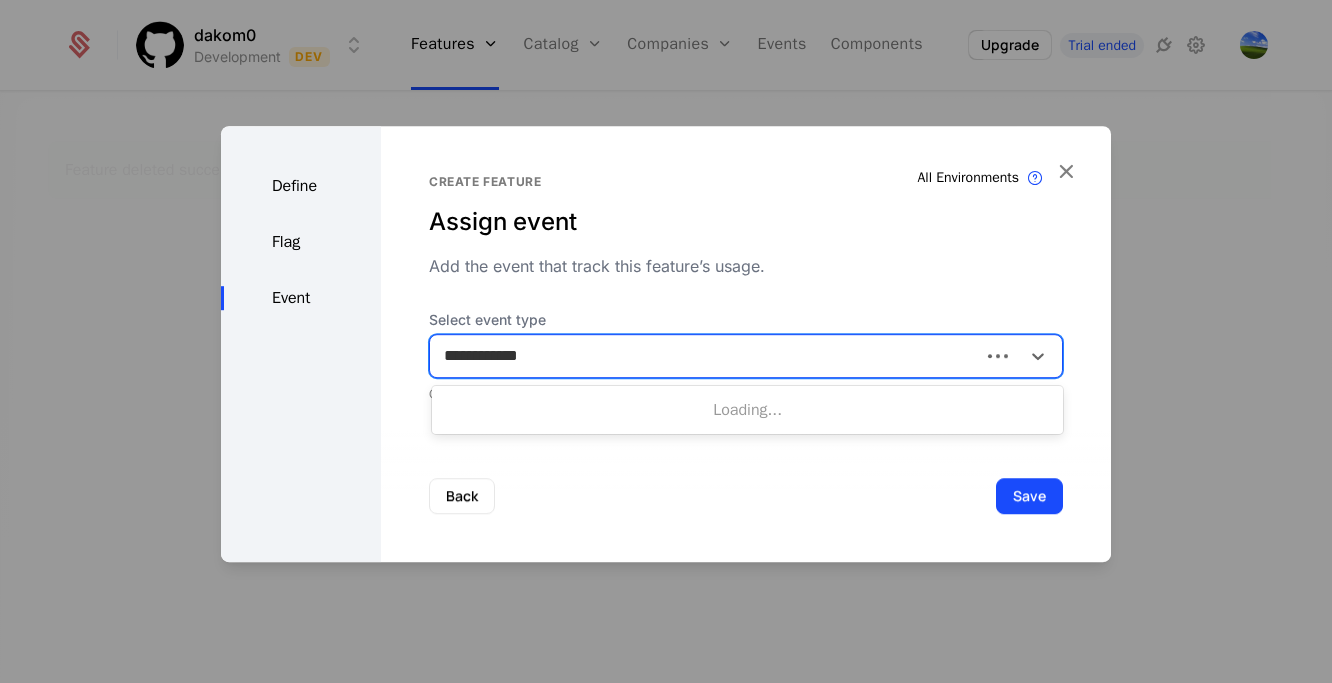 type on "**********" 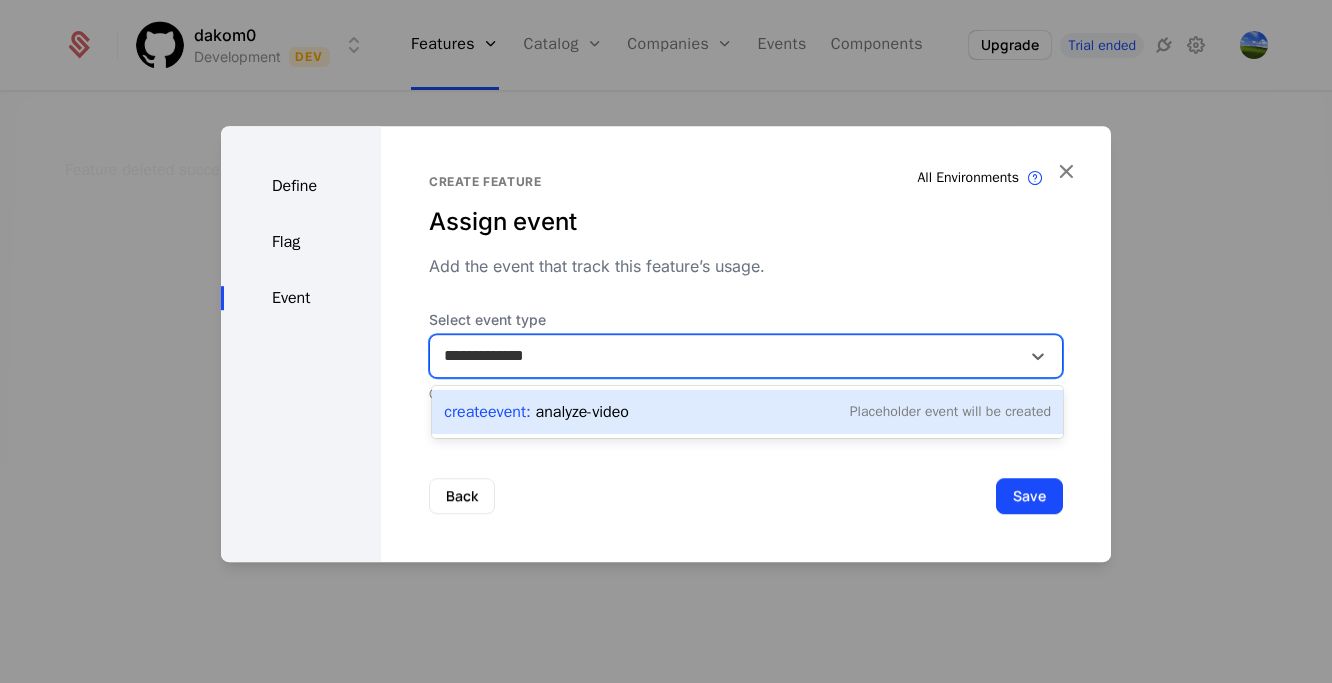 click on "Create  Event :   analyze-video Placeholder   Event   will be created" at bounding box center [747, 412] 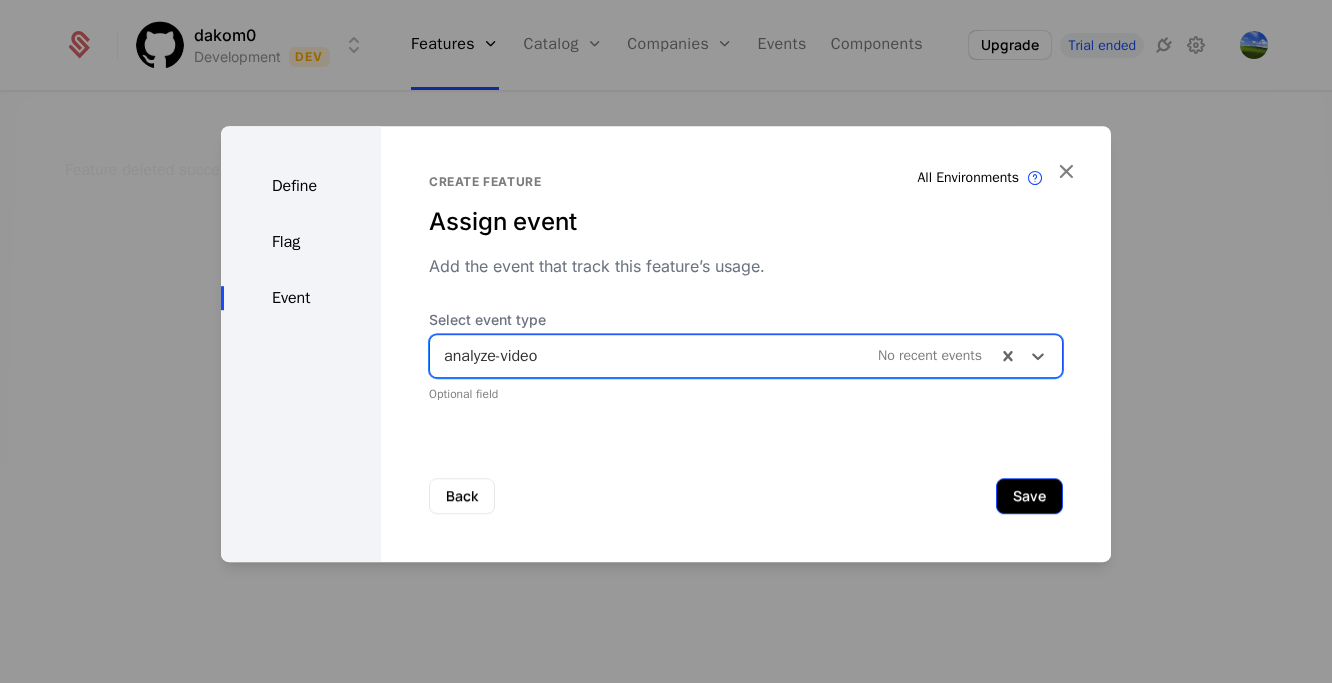 click on "Save" at bounding box center (1029, 496) 